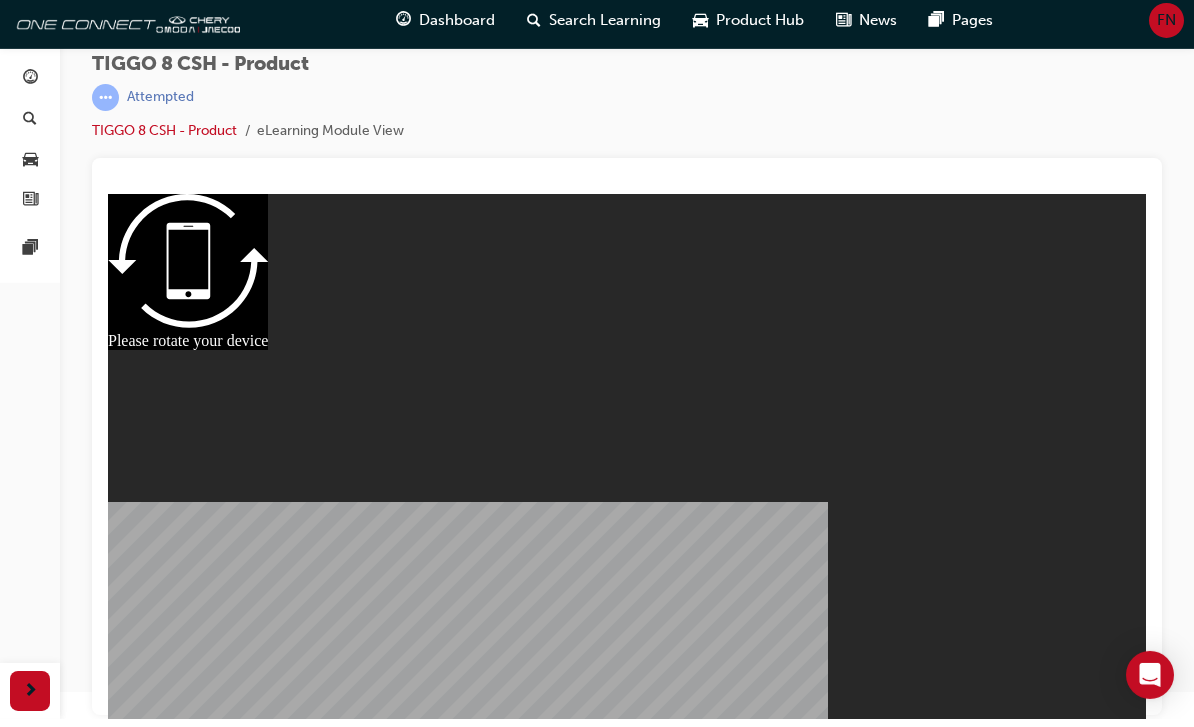scroll, scrollTop: 0, scrollLeft: 0, axis: both 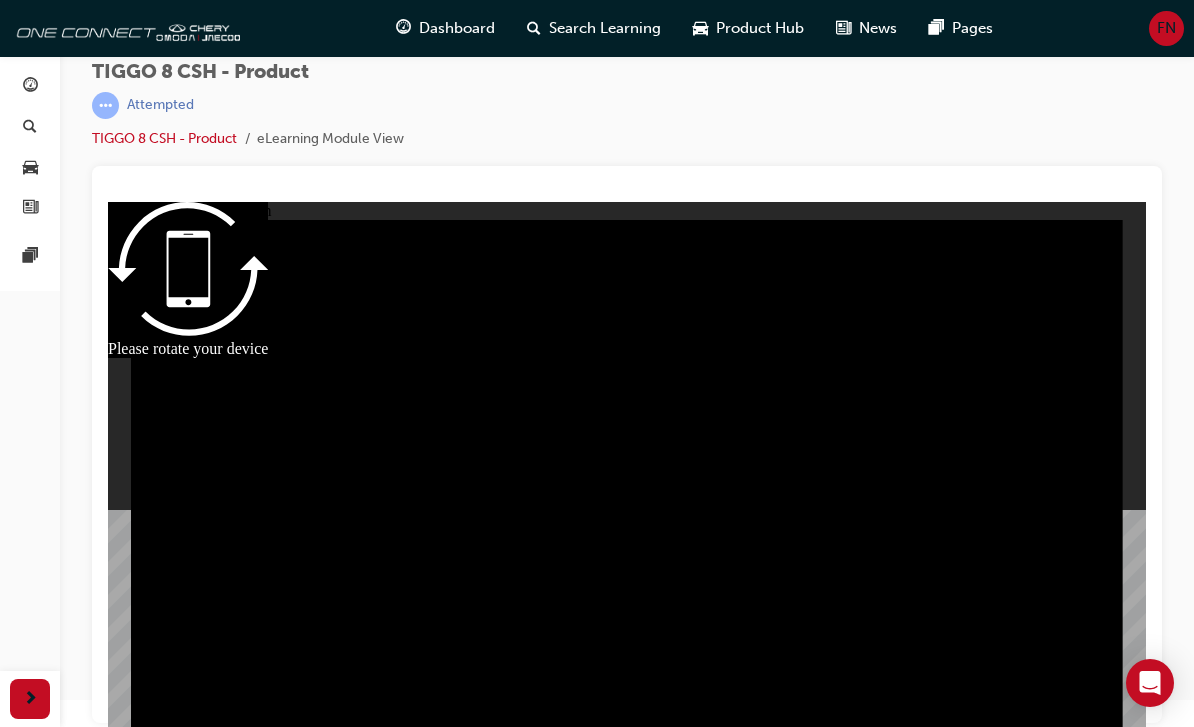 type on "0" 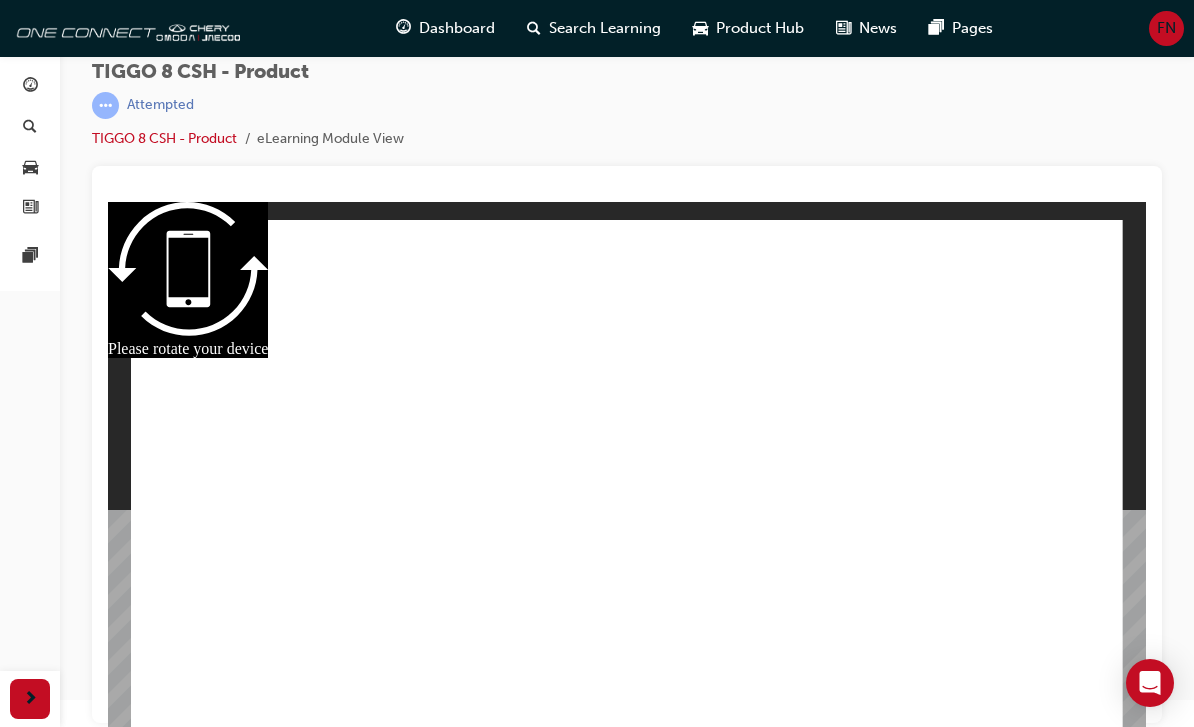 scroll, scrollTop: 0, scrollLeft: 0, axis: both 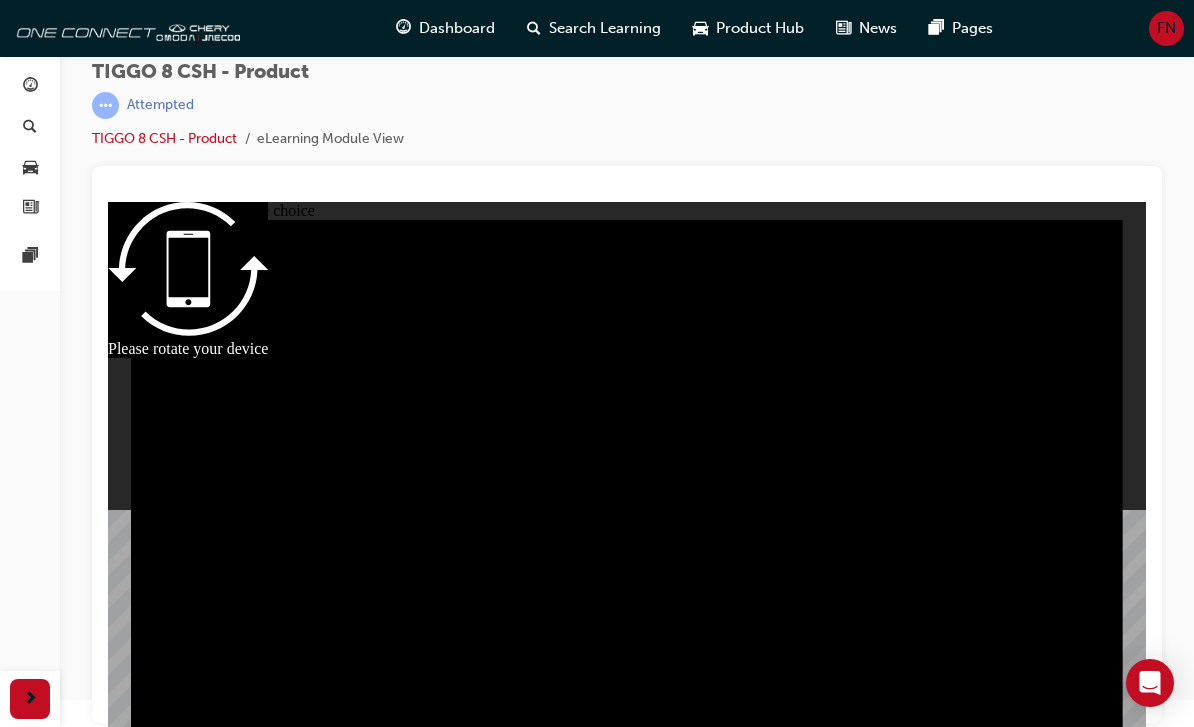 radio on "true" 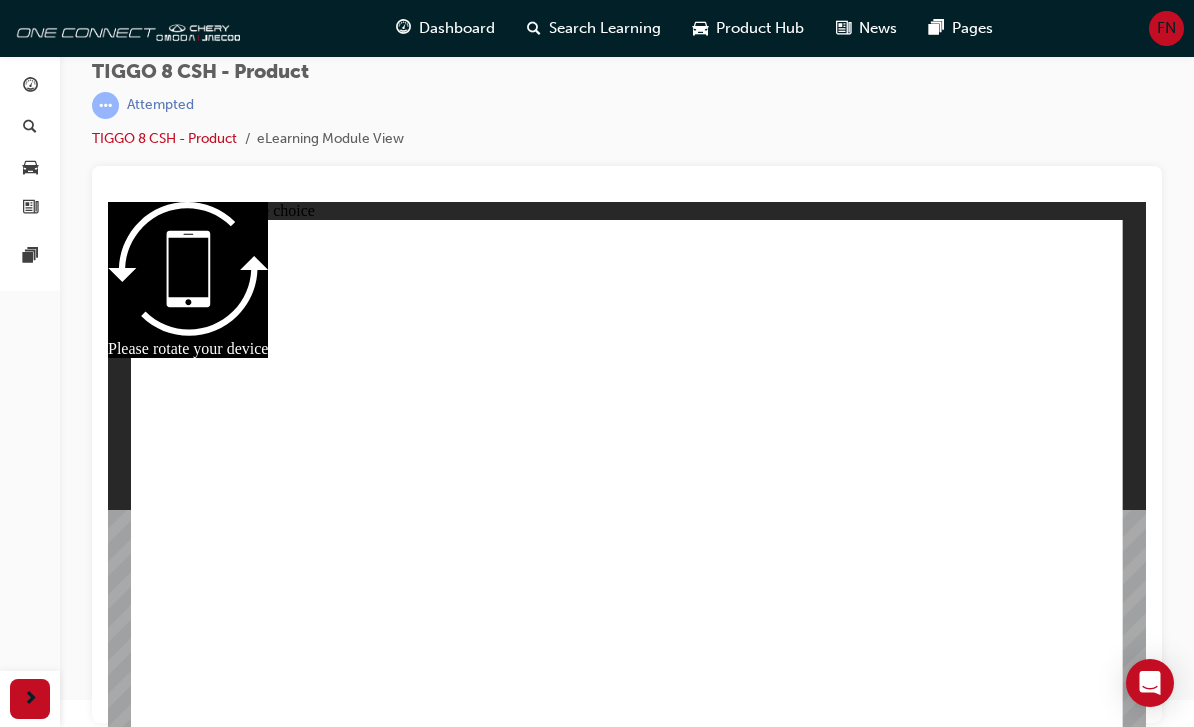 checkbox on "true" 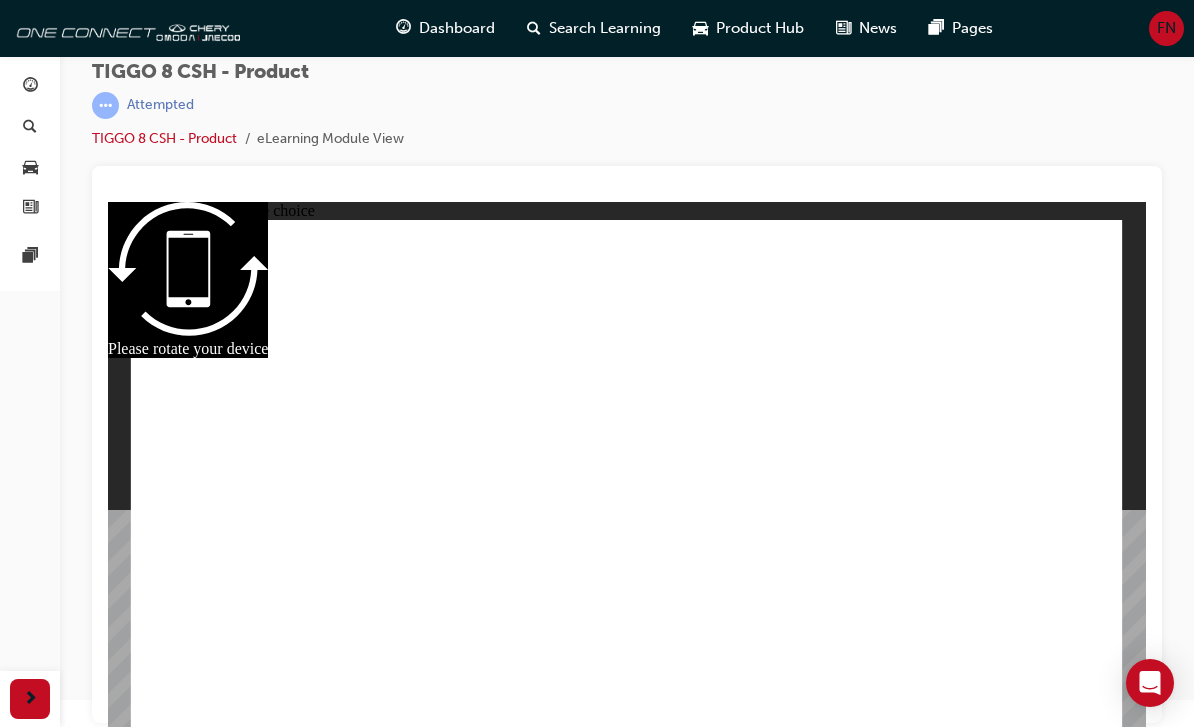 radio on "true" 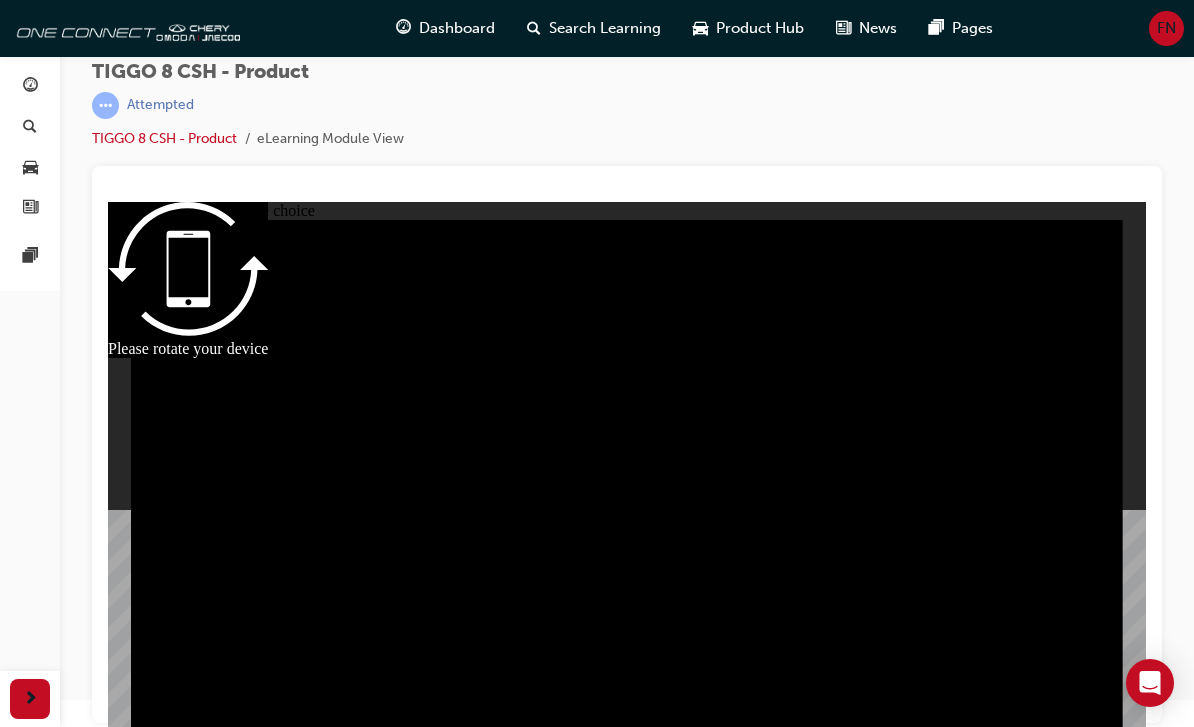 radio on "true" 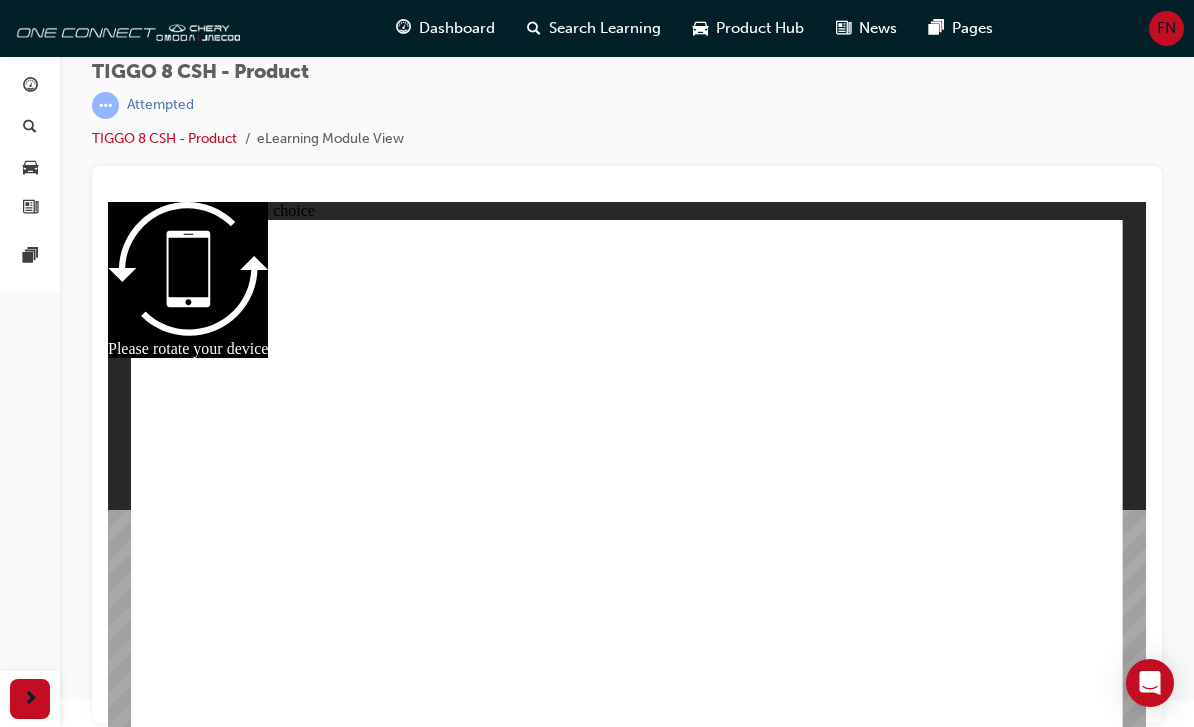 checkbox on "true" 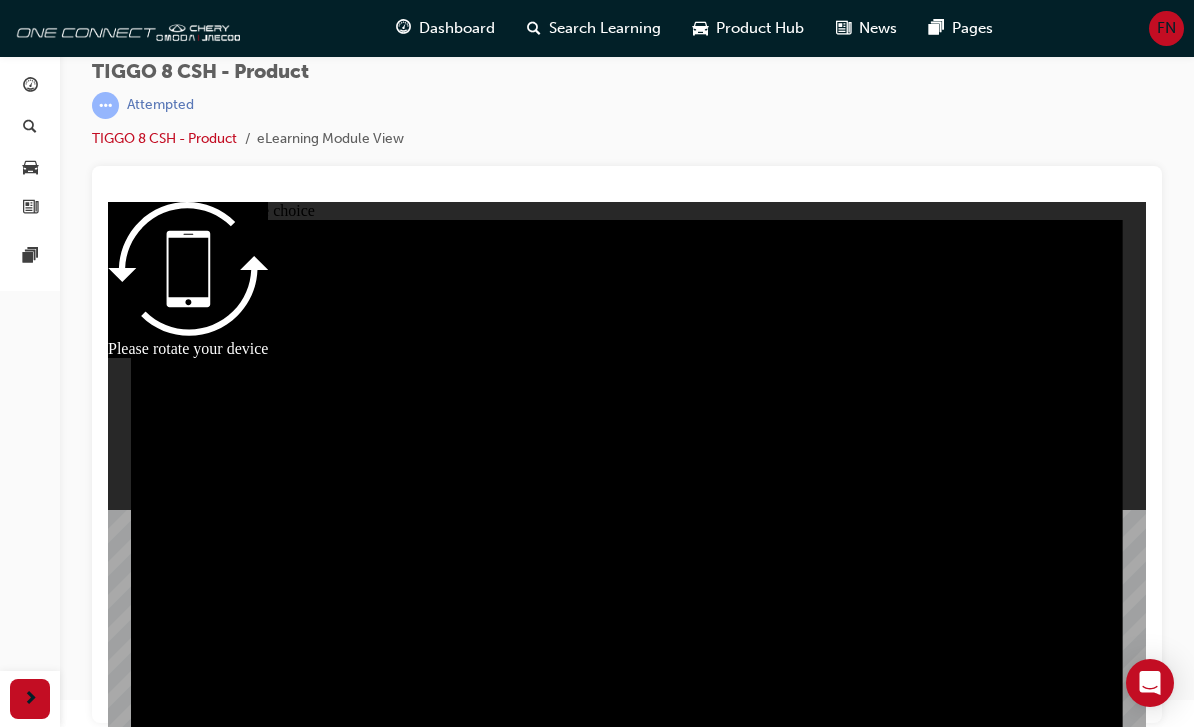 radio on "true" 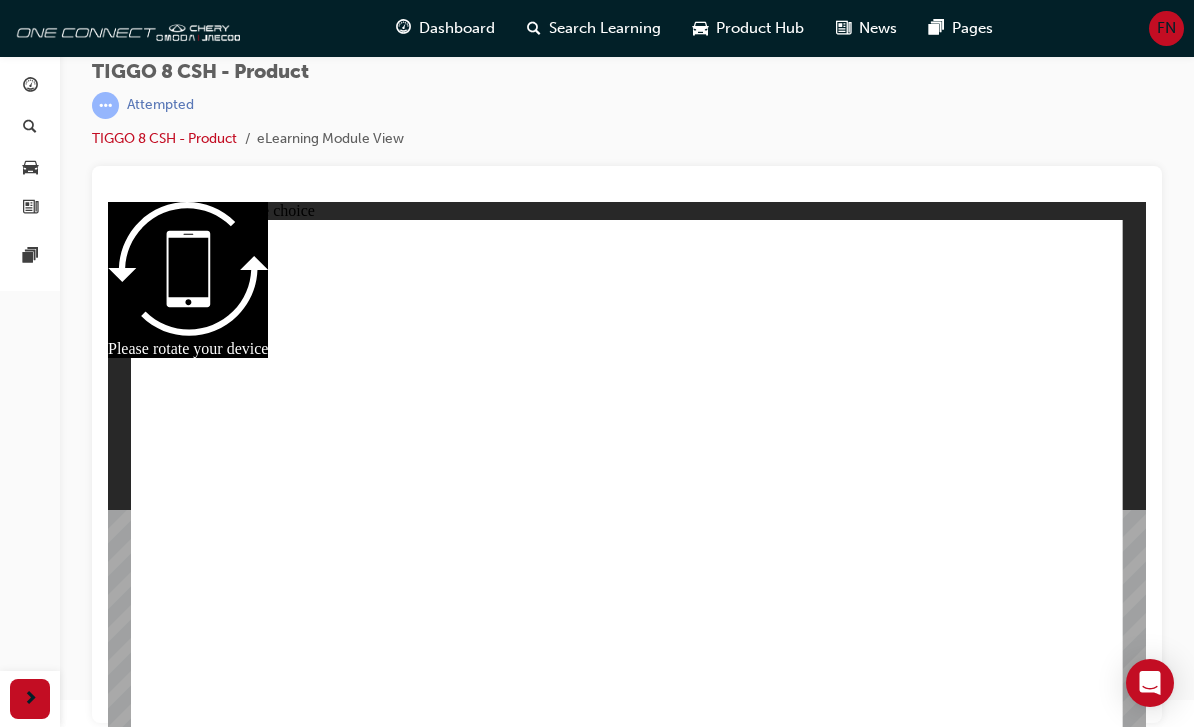 checkbox on "true" 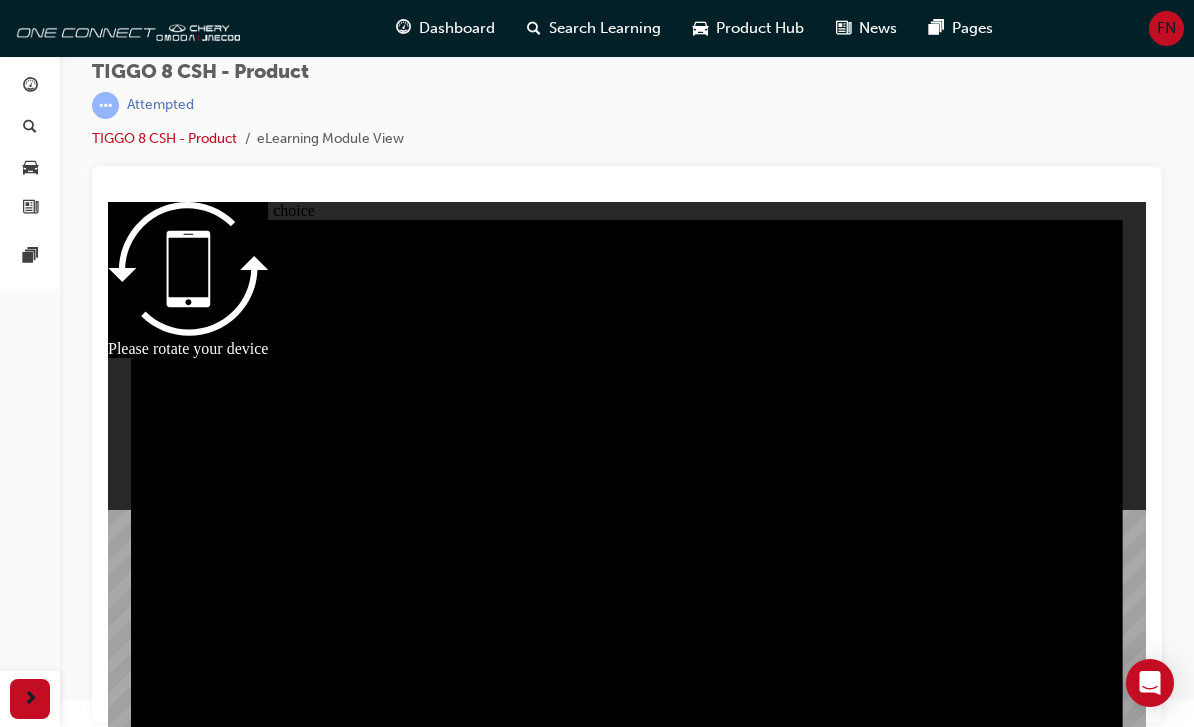 radio on "true" 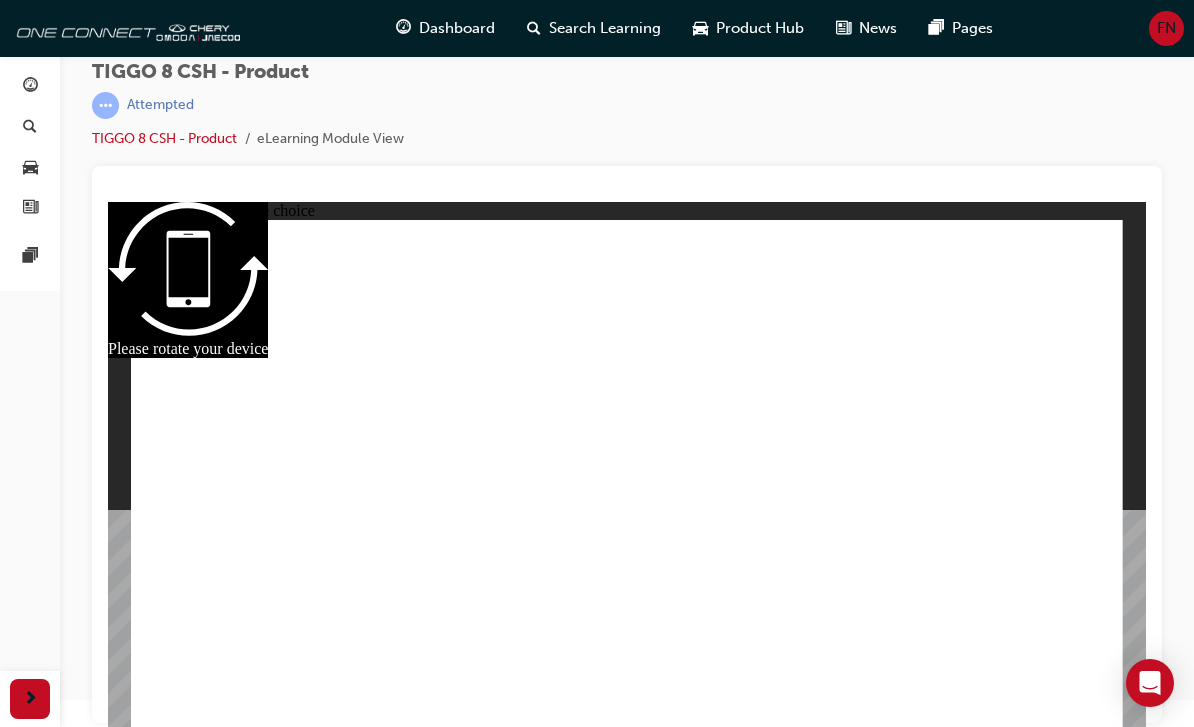 checkbox on "true" 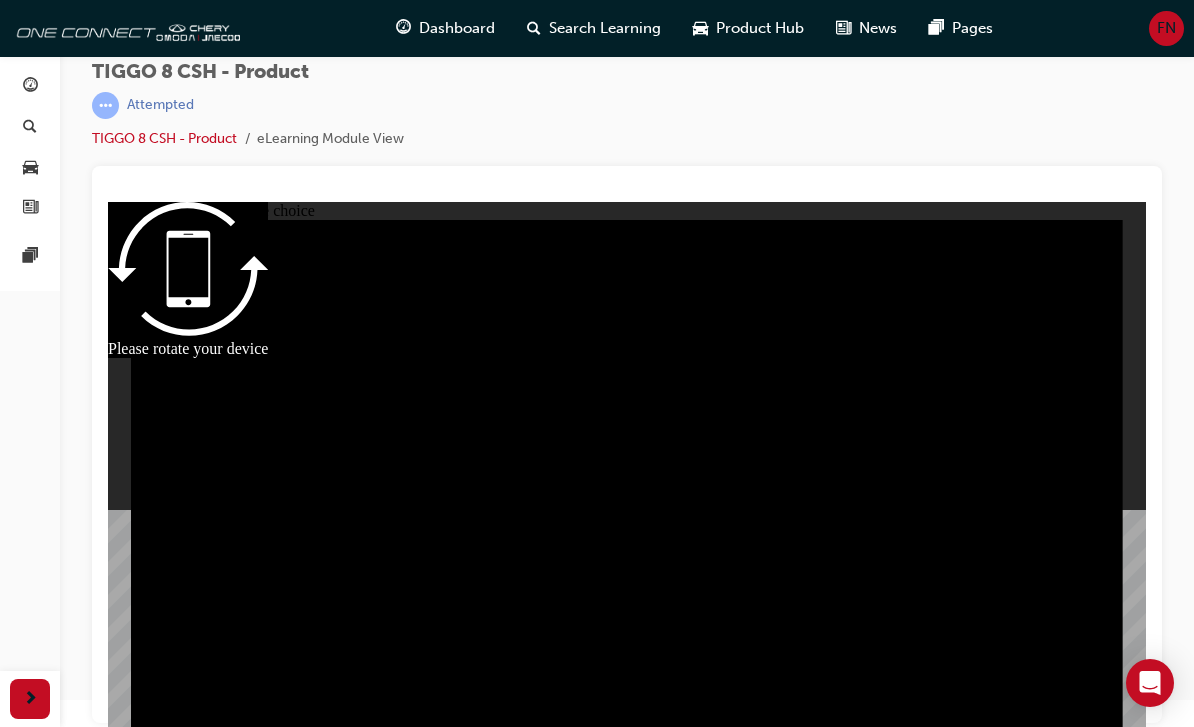 radio on "true" 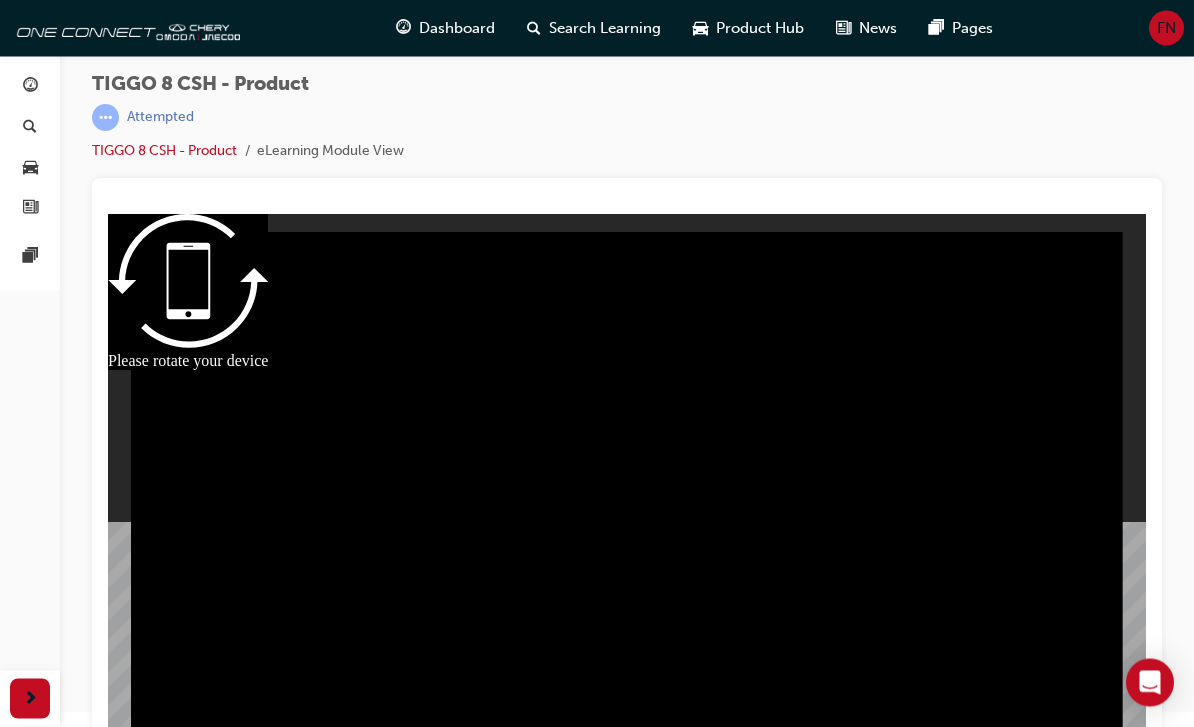 scroll, scrollTop: 26, scrollLeft: 0, axis: vertical 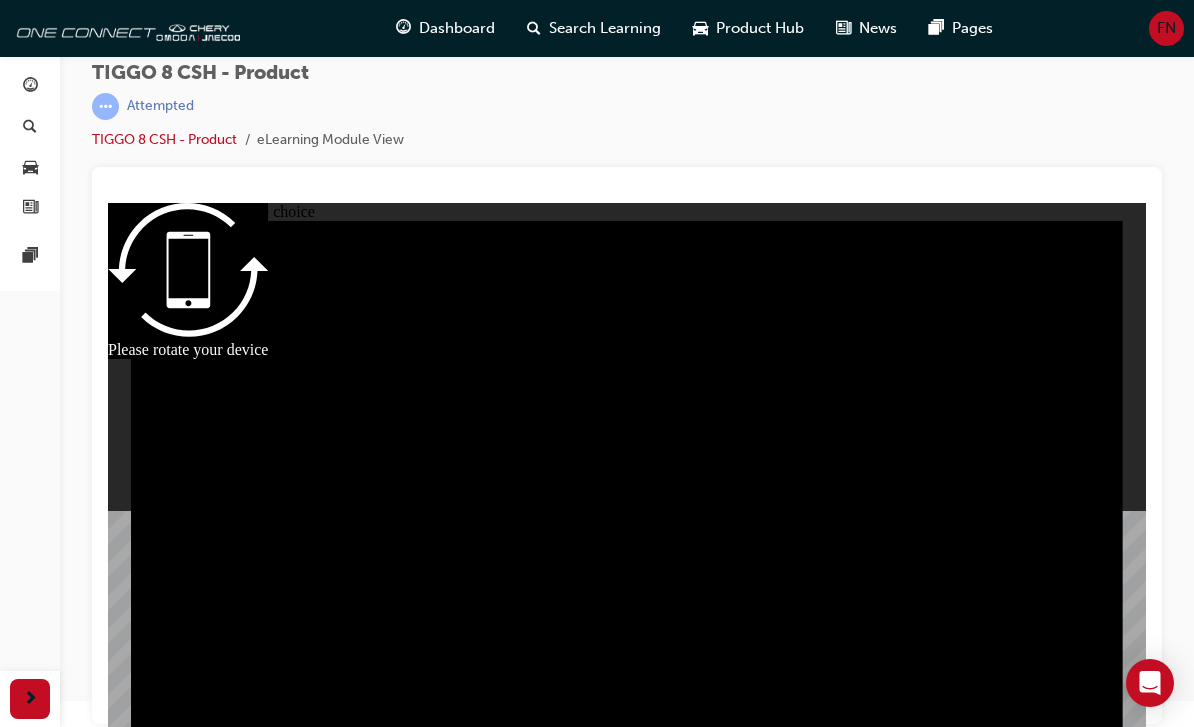 radio on "true" 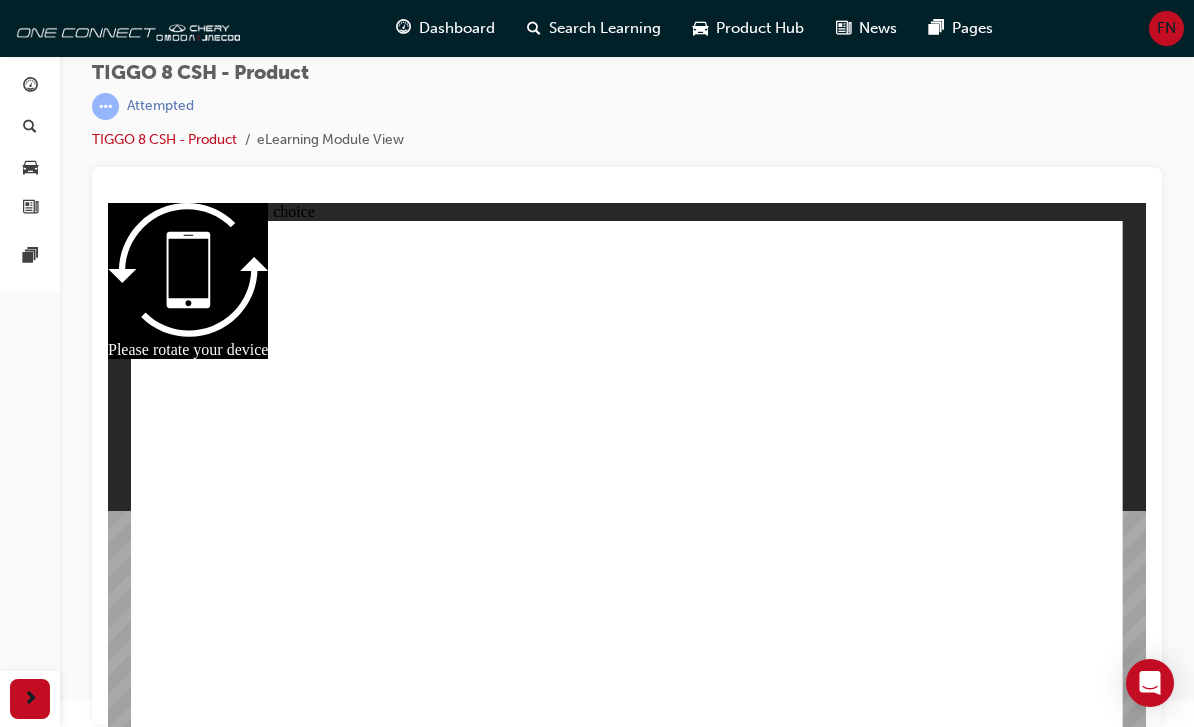 checkbox on "true" 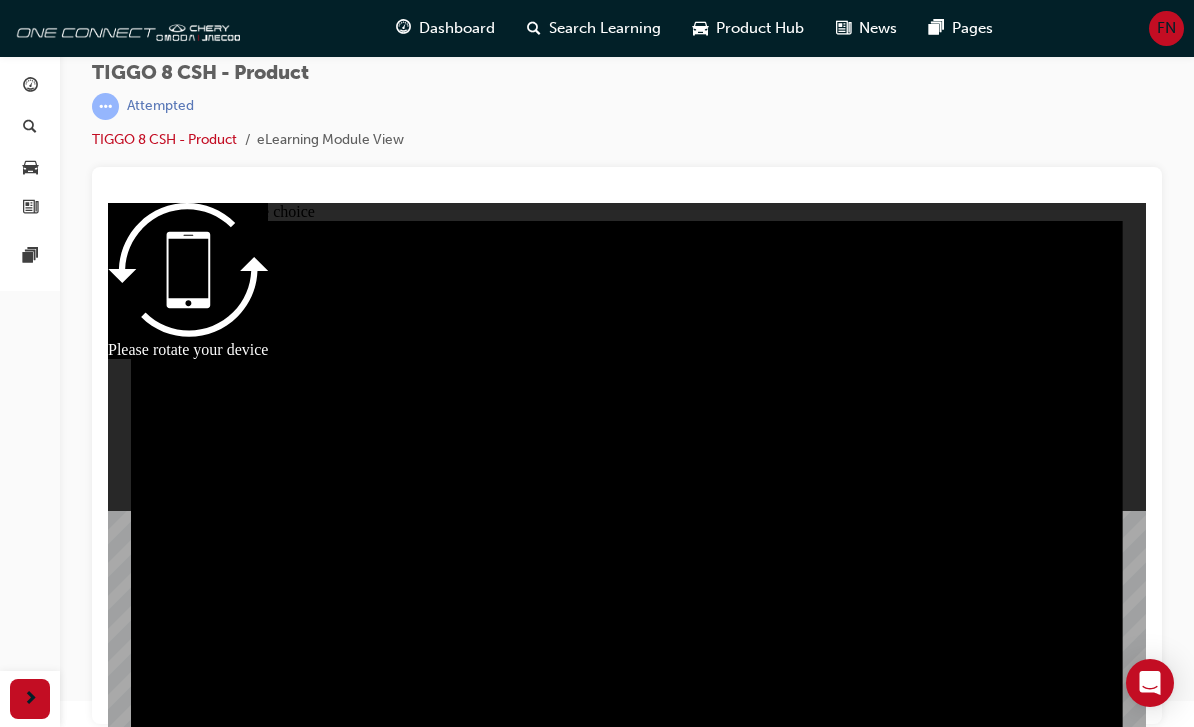 radio on "true" 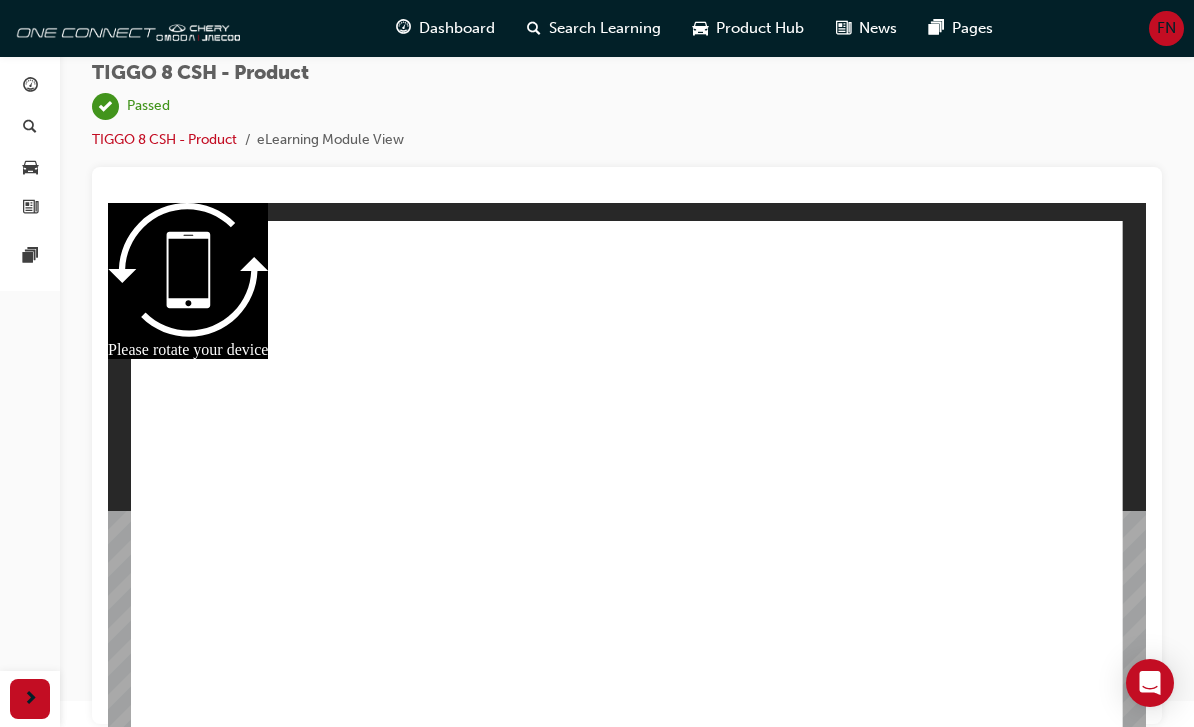 click at bounding box center (30, 87) 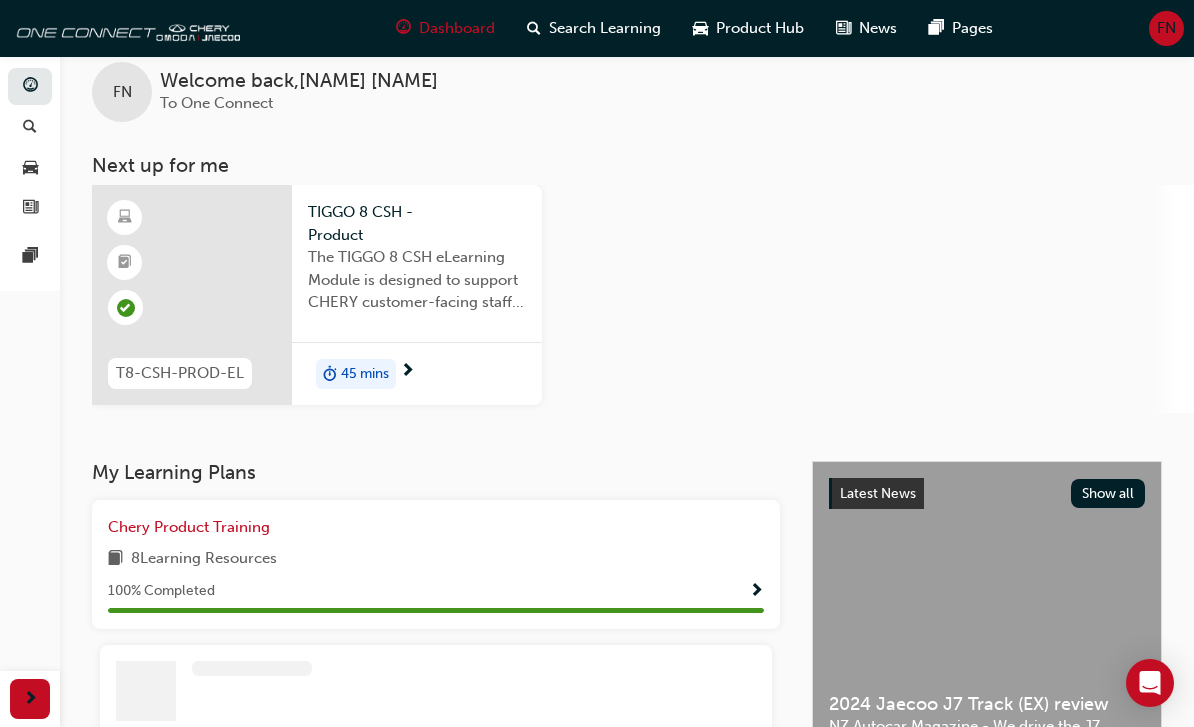 click on "The TIGGO 8 CSH eLearning Module is designed to support CHERY customer-facing staff with the product and sales information for the introduction and demonstration of its unique features and benefits." at bounding box center [417, 280] 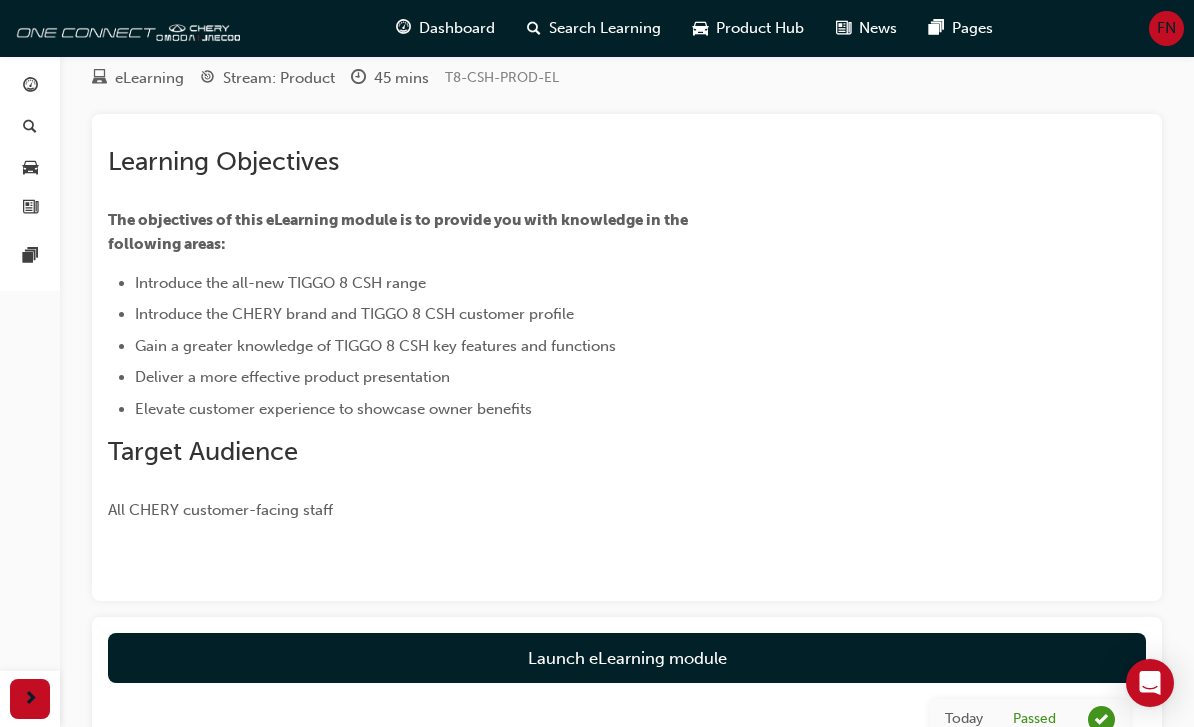 scroll, scrollTop: 0, scrollLeft: 0, axis: both 